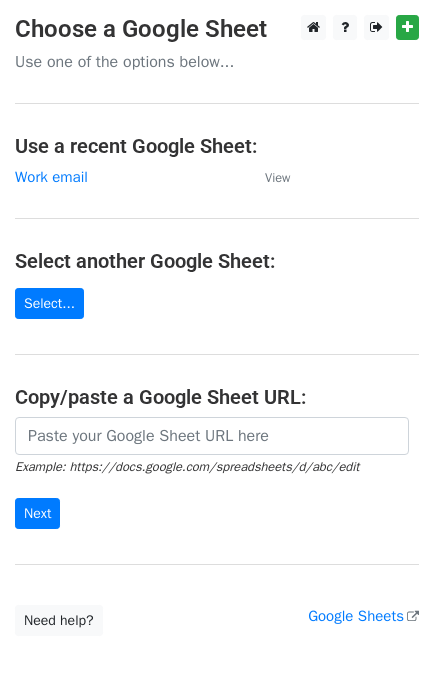 scroll, scrollTop: 0, scrollLeft: 0, axis: both 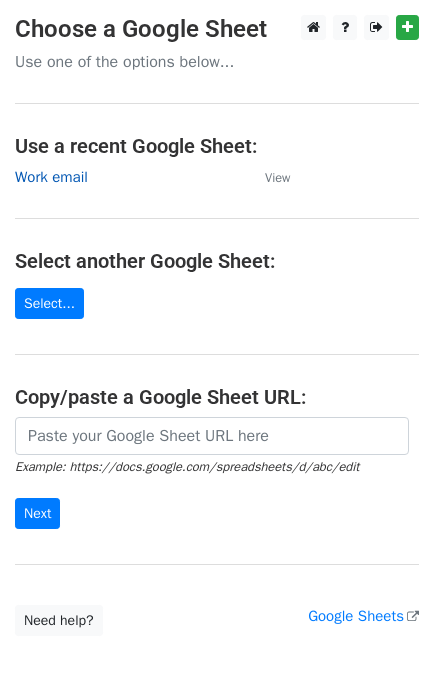 click on "Work email" at bounding box center (51, 177) 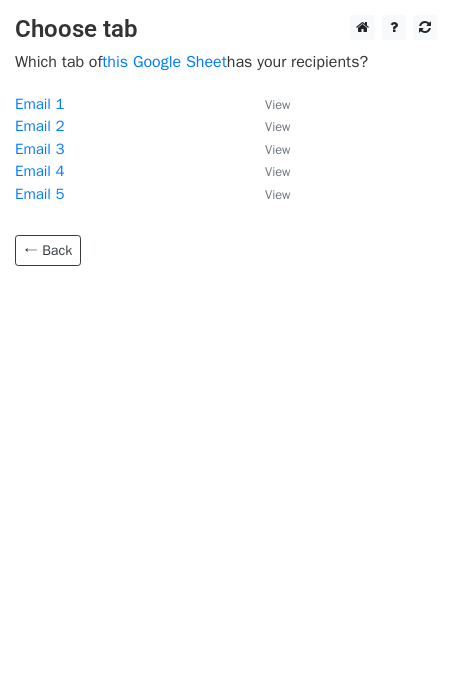 scroll, scrollTop: 0, scrollLeft: 0, axis: both 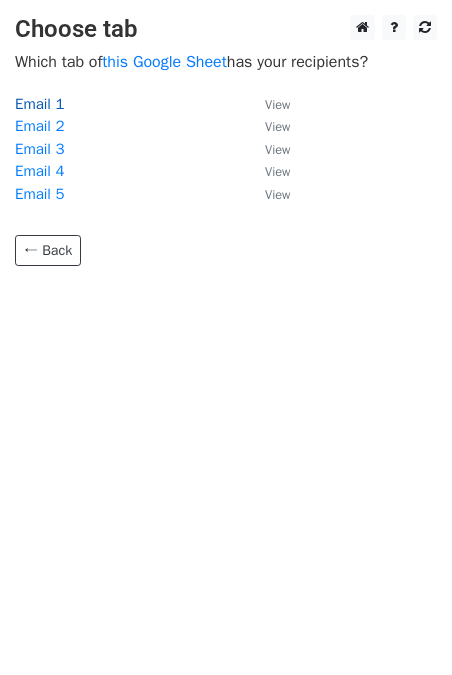 click on "Email 1" at bounding box center (39, 104) 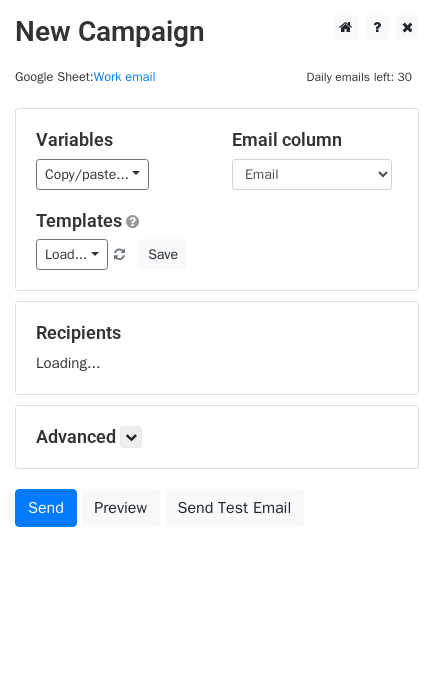 scroll, scrollTop: 0, scrollLeft: 0, axis: both 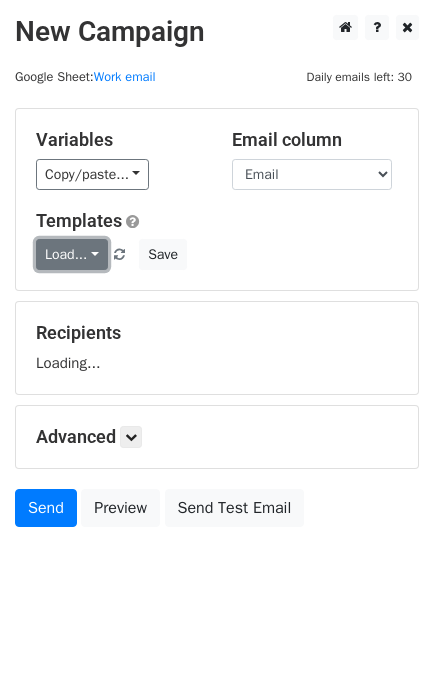 click on "Load..." at bounding box center (72, 254) 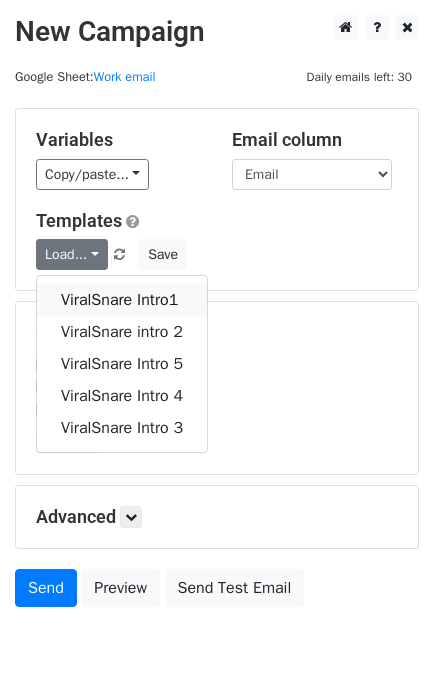 click on "ViralSnare Intro1" at bounding box center (122, 300) 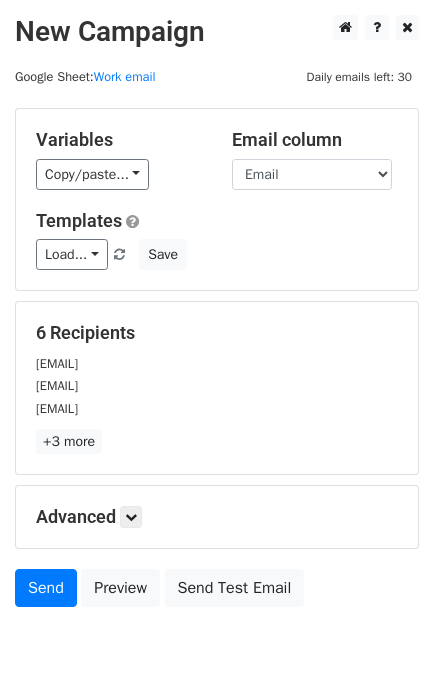 scroll, scrollTop: 98, scrollLeft: 0, axis: vertical 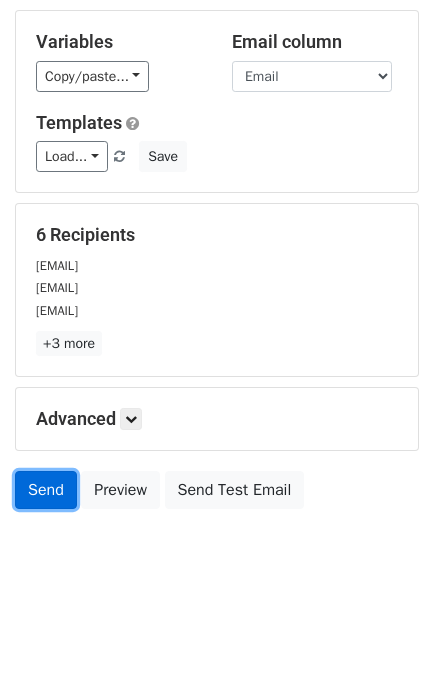 click on "Send" at bounding box center [46, 490] 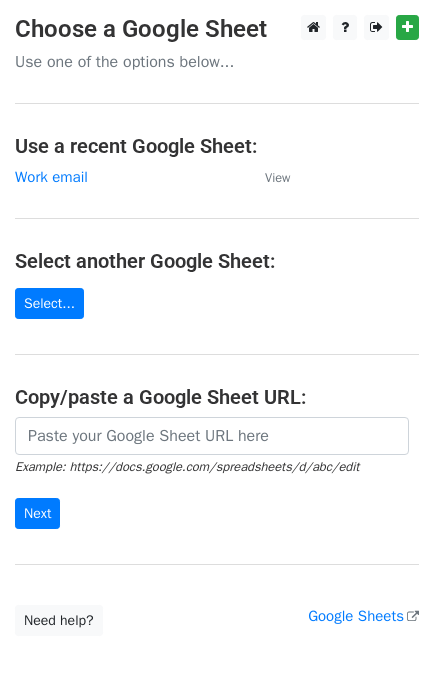 scroll, scrollTop: 0, scrollLeft: 0, axis: both 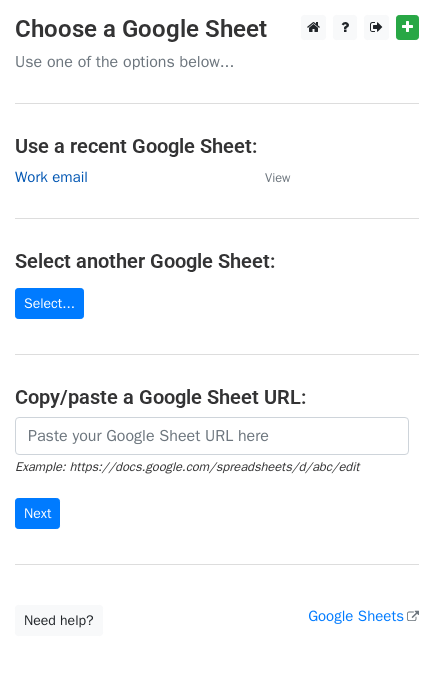 click on "Work email" at bounding box center (51, 177) 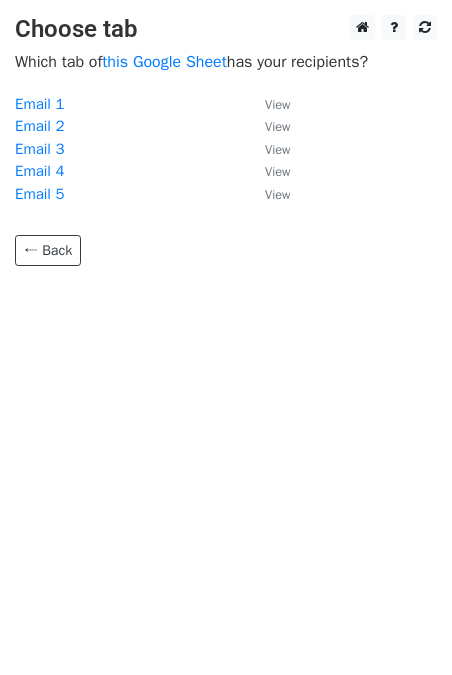 scroll, scrollTop: 0, scrollLeft: 0, axis: both 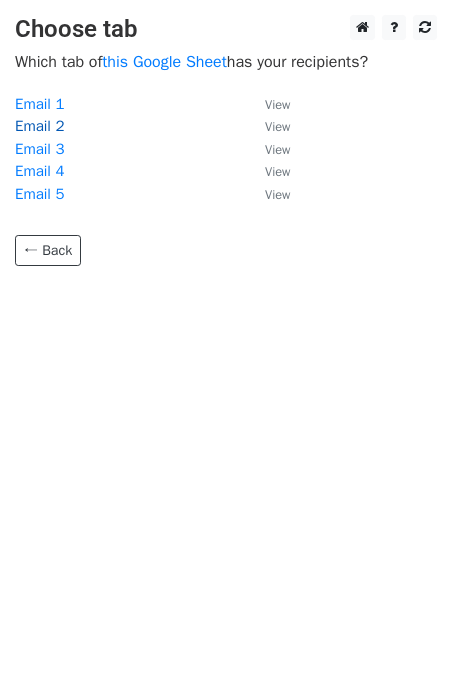 click on "Email 2" at bounding box center (39, 126) 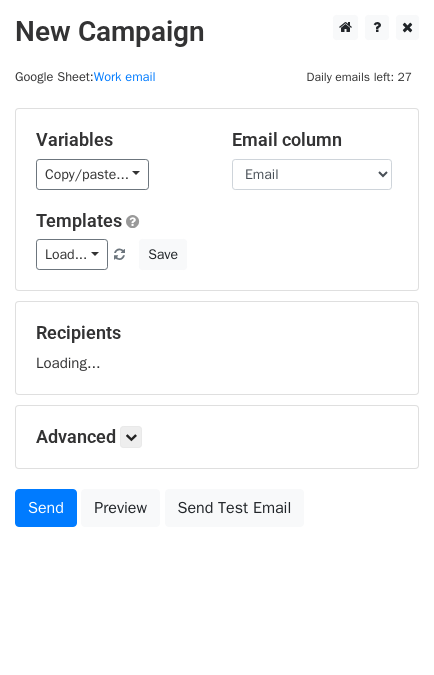 scroll, scrollTop: 0, scrollLeft: 0, axis: both 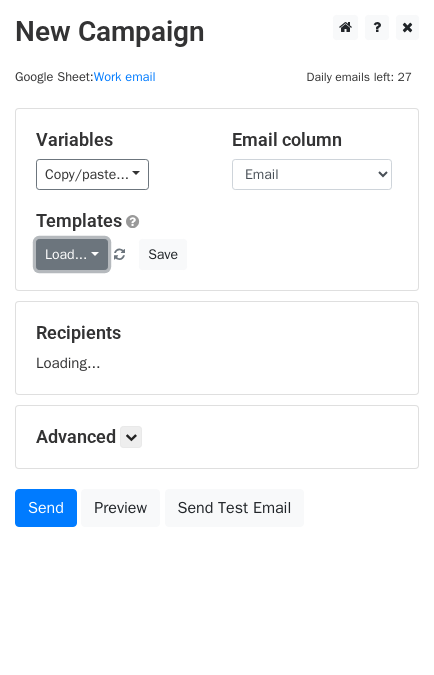 click on "Load..." at bounding box center (72, 254) 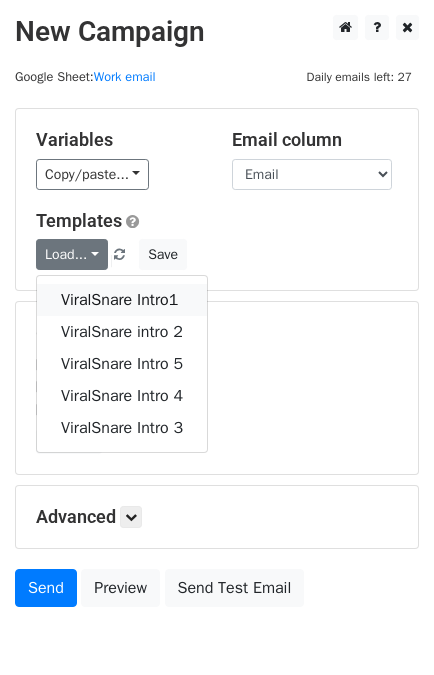 click on "ViralSnare Intro1" at bounding box center [122, 300] 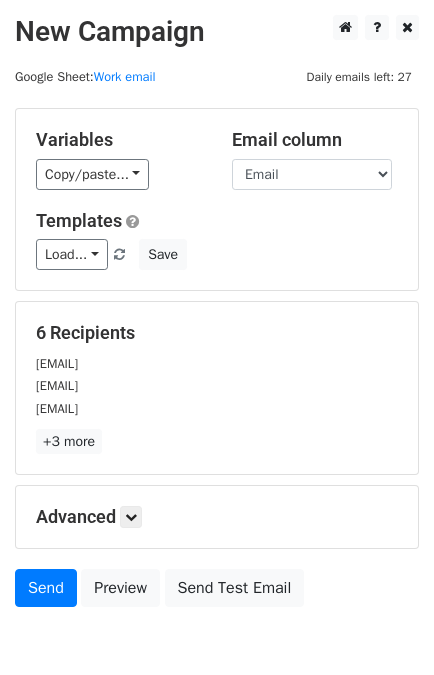 scroll, scrollTop: 98, scrollLeft: 0, axis: vertical 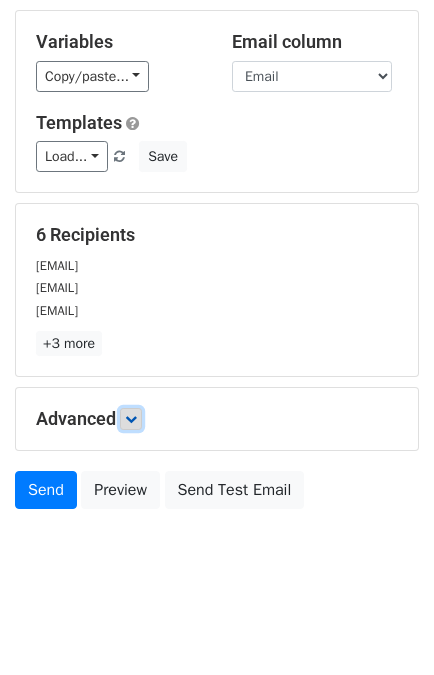 click at bounding box center [131, 419] 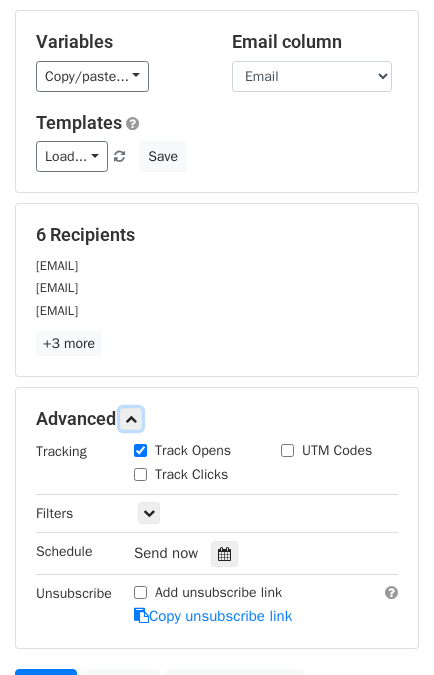 scroll, scrollTop: 293, scrollLeft: 0, axis: vertical 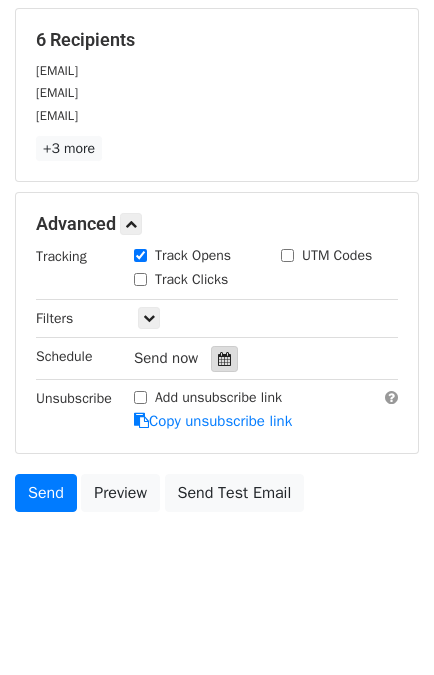 click at bounding box center (224, 359) 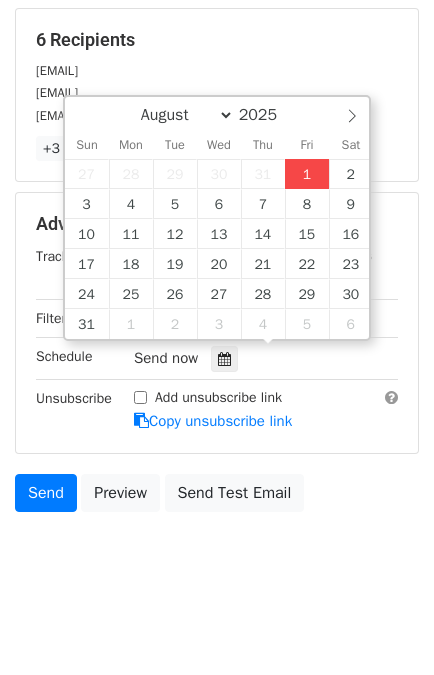 type on "2025-08-01 14:06" 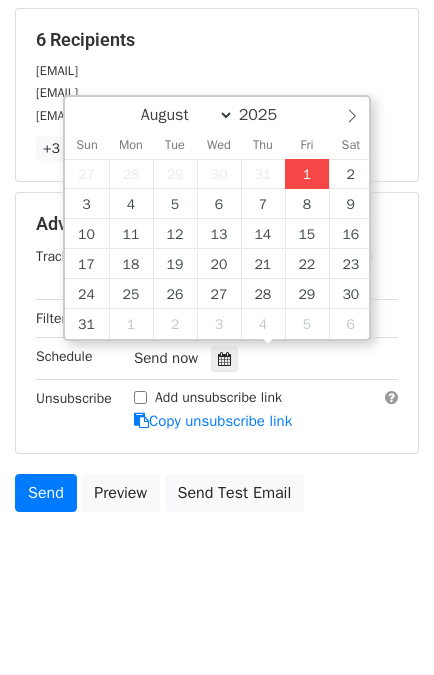 type on "02" 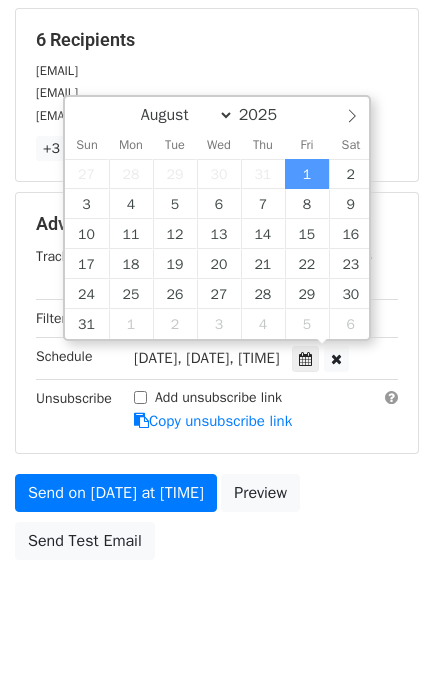 scroll, scrollTop: 0, scrollLeft: 0, axis: both 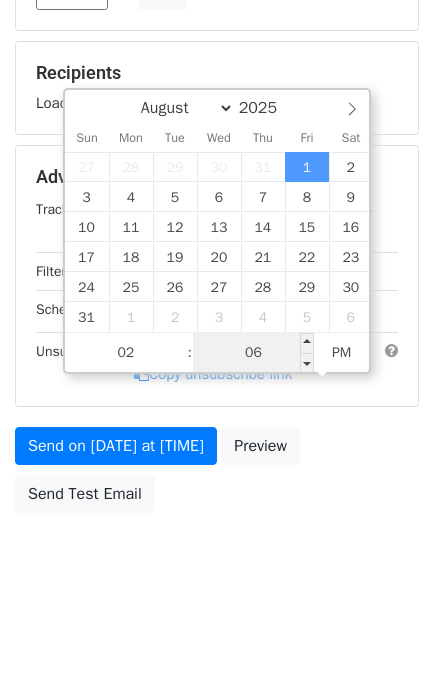 click on "06" at bounding box center [254, 353] 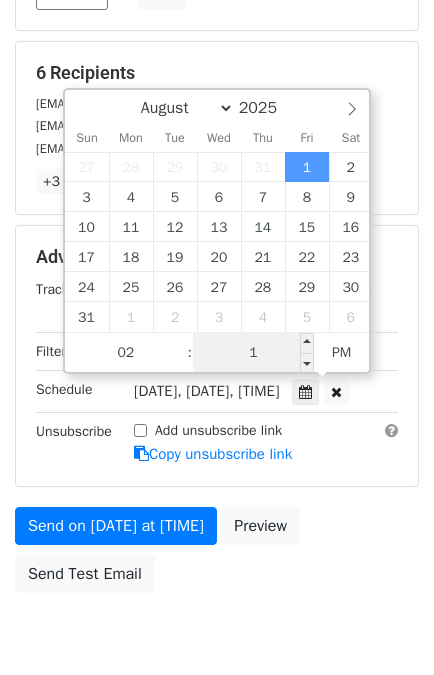 type on "15" 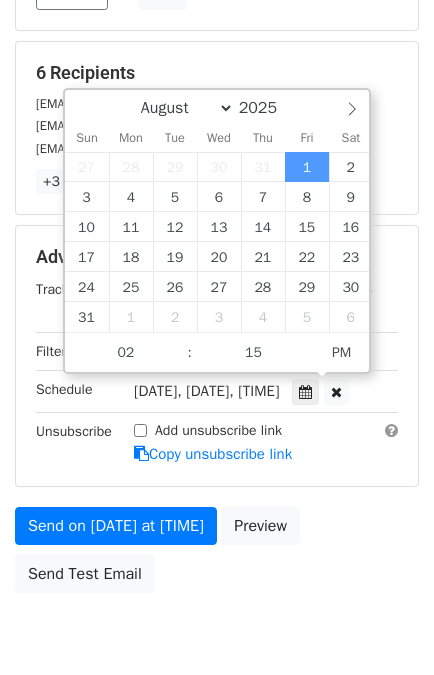 type on "2025-08-01 14:15" 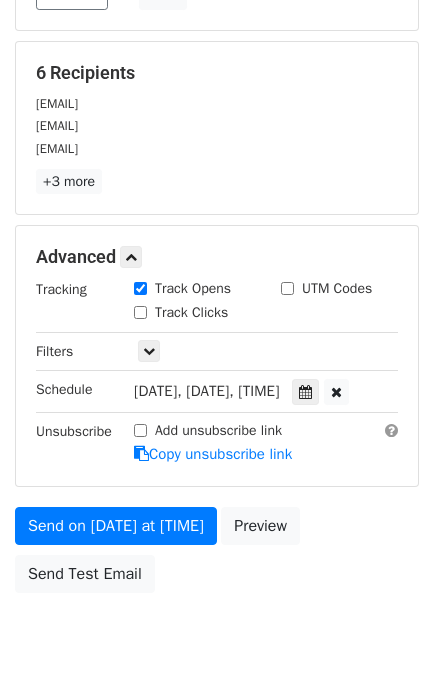 click on "Send on Aug 1 at 2:06pm
Preview
Send Test Email" at bounding box center [217, 555] 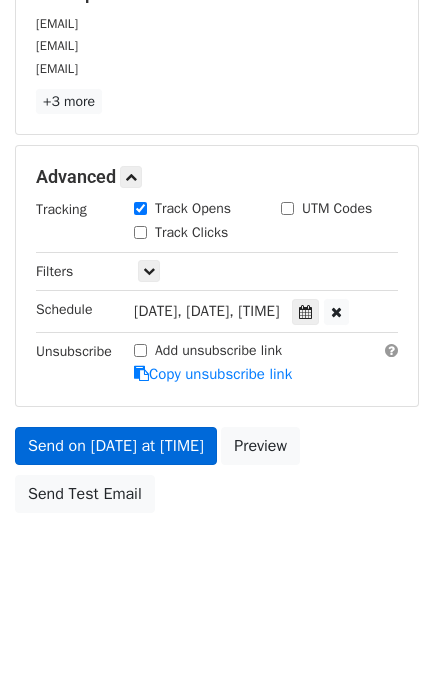 scroll, scrollTop: 260, scrollLeft: 0, axis: vertical 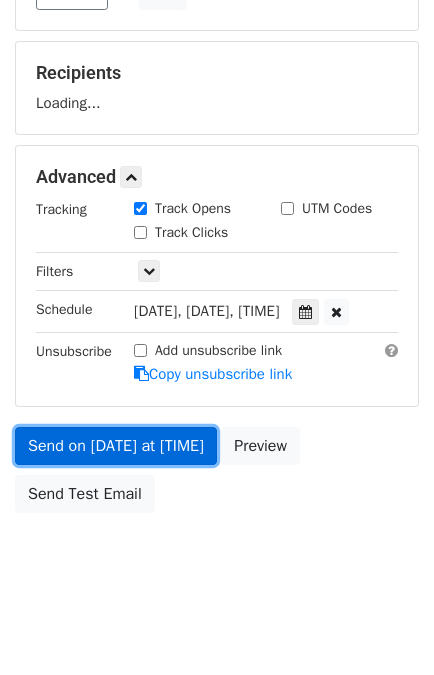 click on "Send on Aug 1 at 2:15pm" at bounding box center [116, 446] 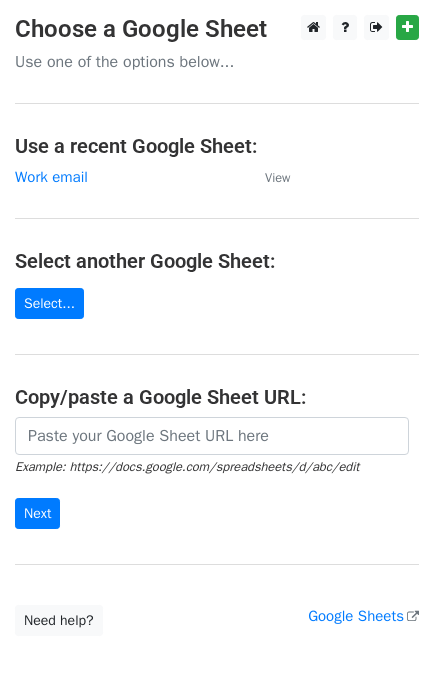 scroll, scrollTop: 0, scrollLeft: 0, axis: both 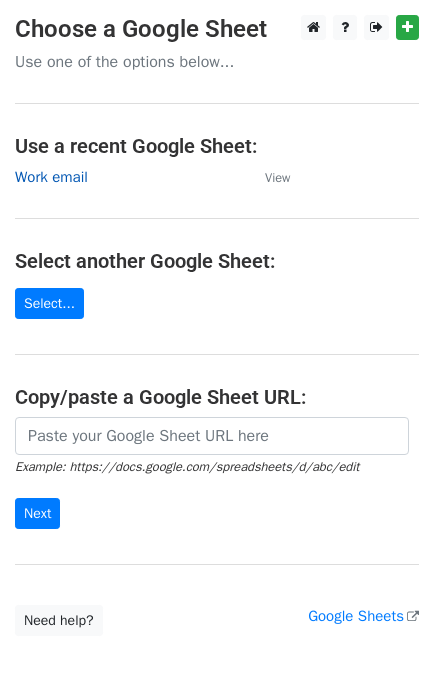 click on "Work email" at bounding box center [51, 177] 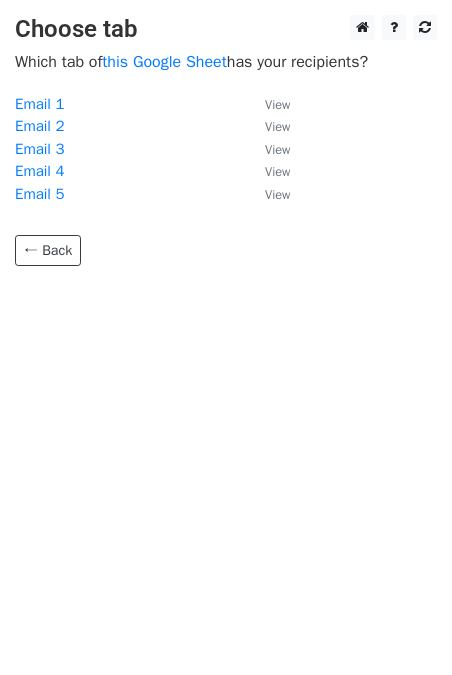scroll, scrollTop: 0, scrollLeft: 0, axis: both 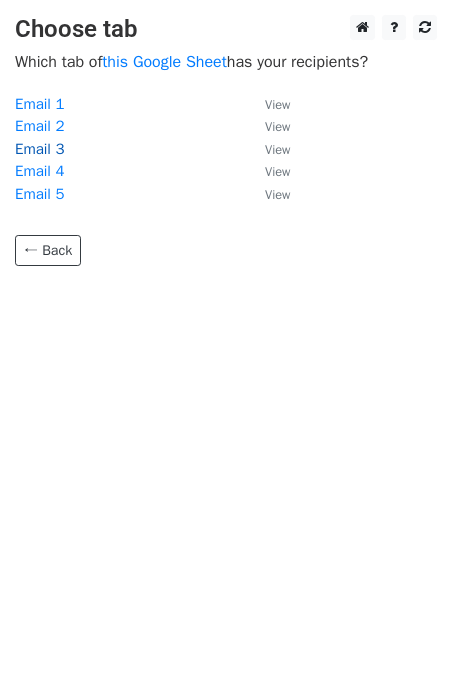 click on "Email 3" at bounding box center (39, 149) 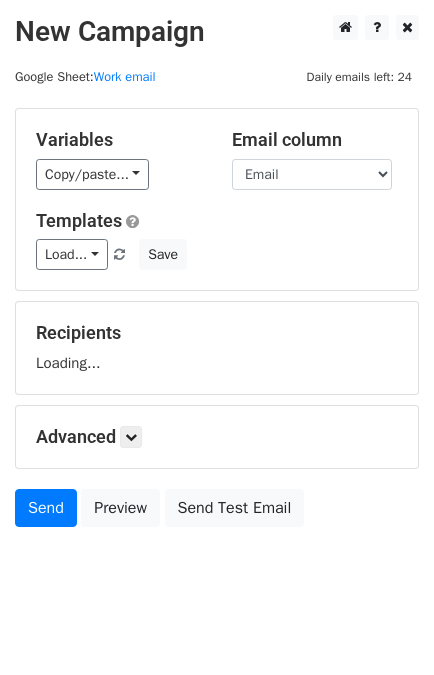 scroll, scrollTop: 0, scrollLeft: 0, axis: both 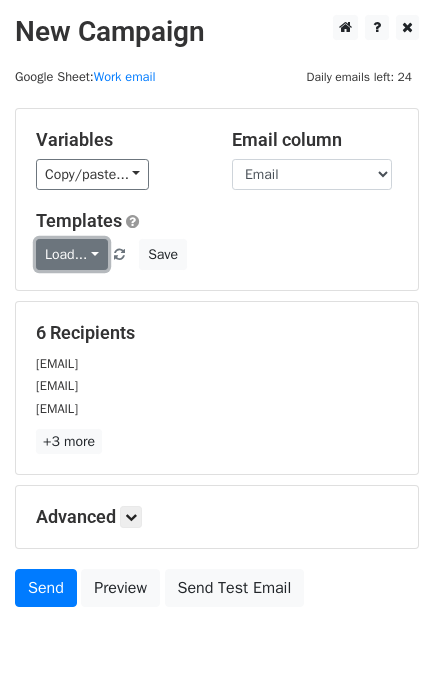 click on "Load..." at bounding box center (72, 254) 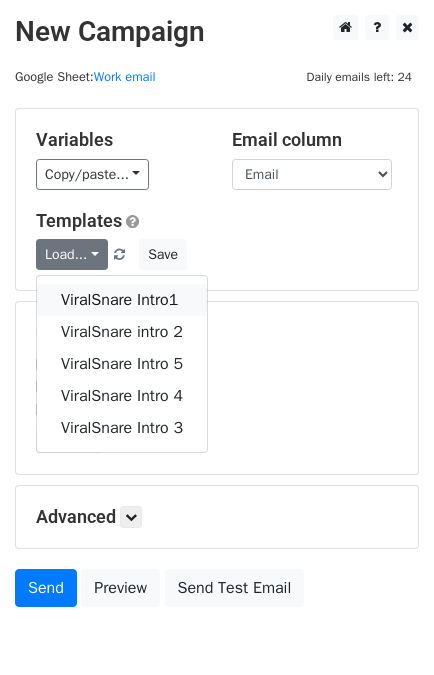 click on "ViralSnare Intro1" at bounding box center (122, 300) 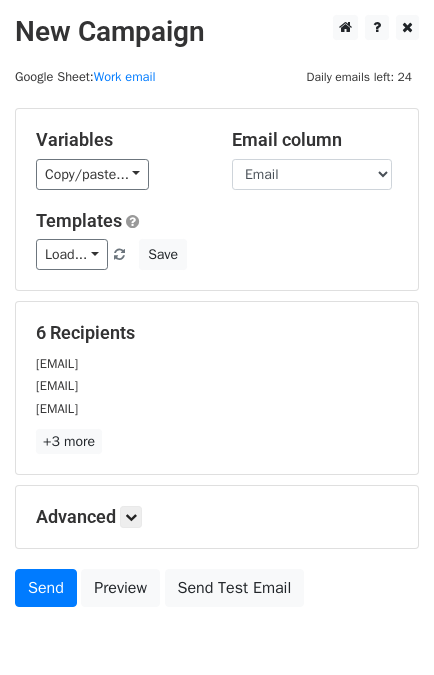 scroll, scrollTop: 98, scrollLeft: 0, axis: vertical 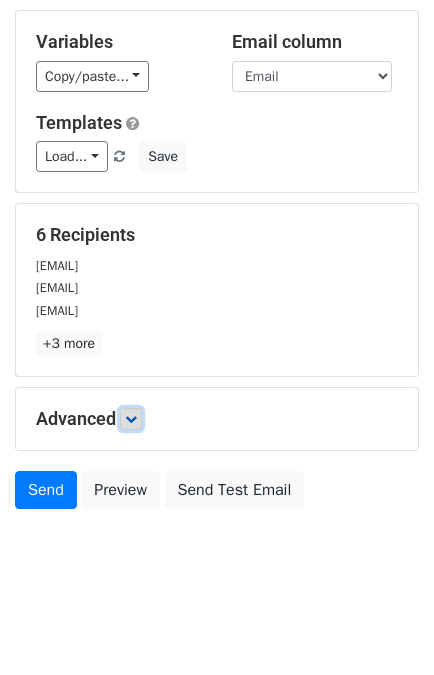 click at bounding box center (131, 419) 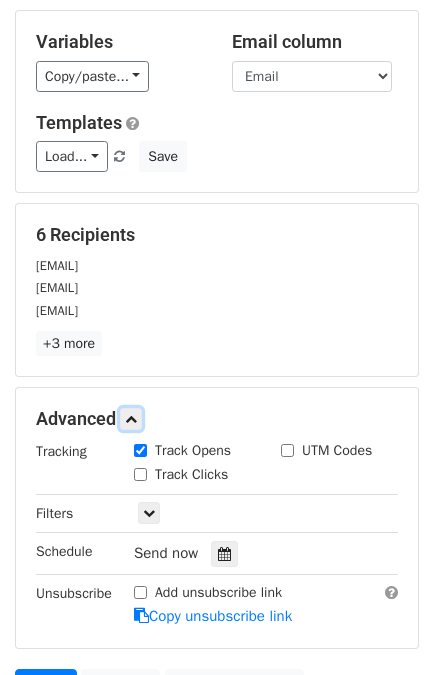 scroll, scrollTop: 293, scrollLeft: 0, axis: vertical 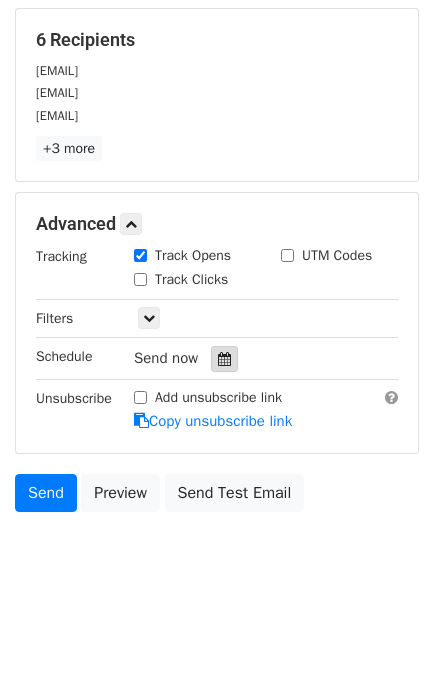 click at bounding box center [224, 359] 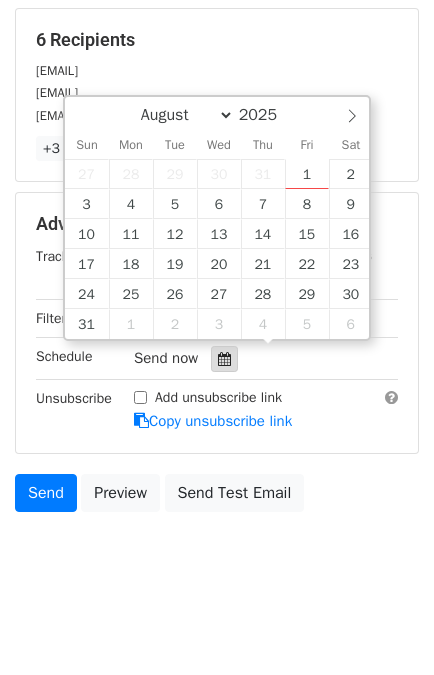 click at bounding box center [224, 359] 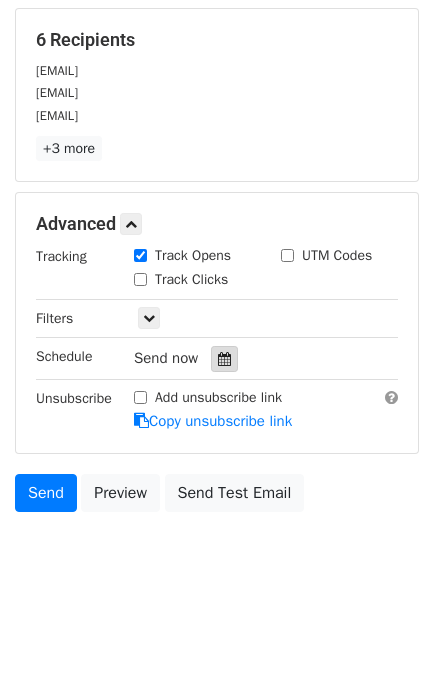 click at bounding box center [224, 359] 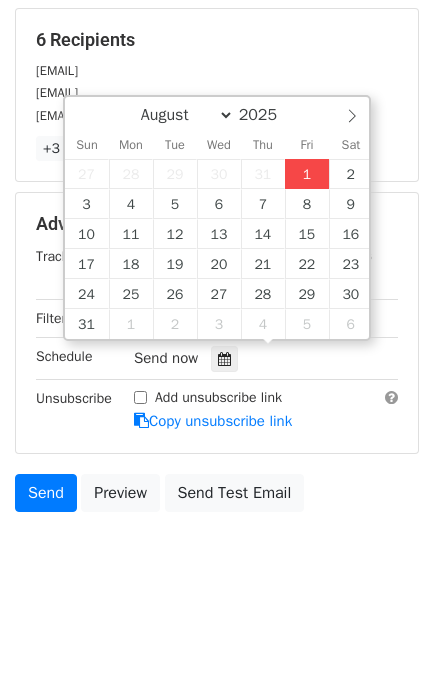 type on "[DATE] [TIME]" 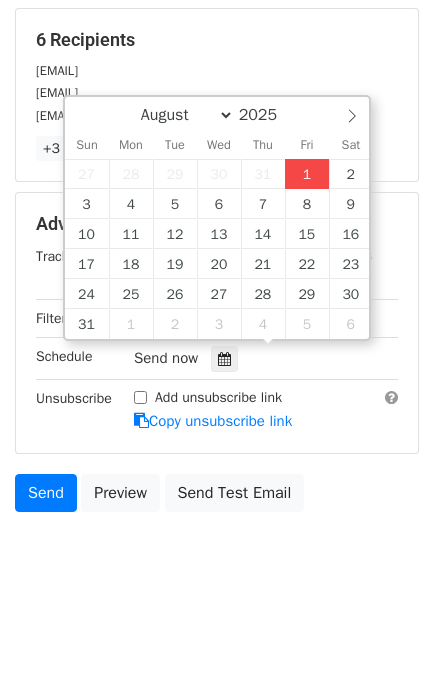 type on "02" 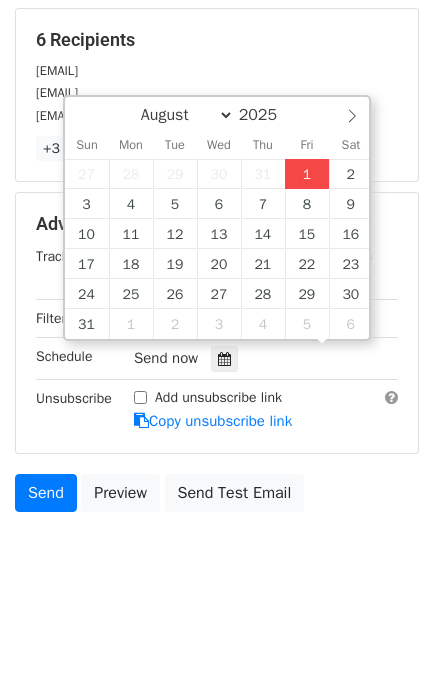 scroll, scrollTop: 0, scrollLeft: 0, axis: both 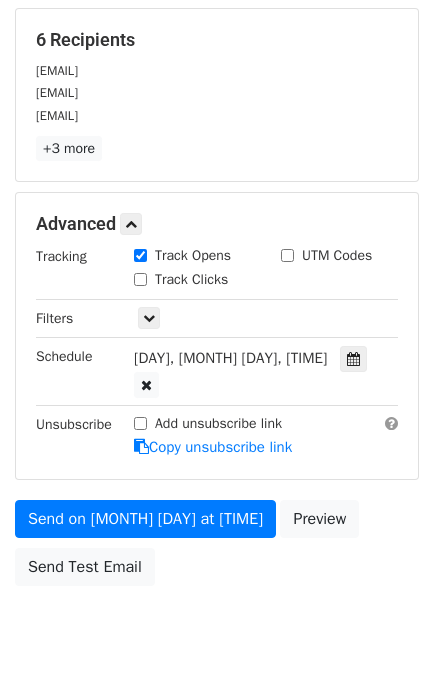 click on "Send on [MONTH] [DAY_NUM] at [TIME]
Preview
Send Test Email" at bounding box center [217, 548] 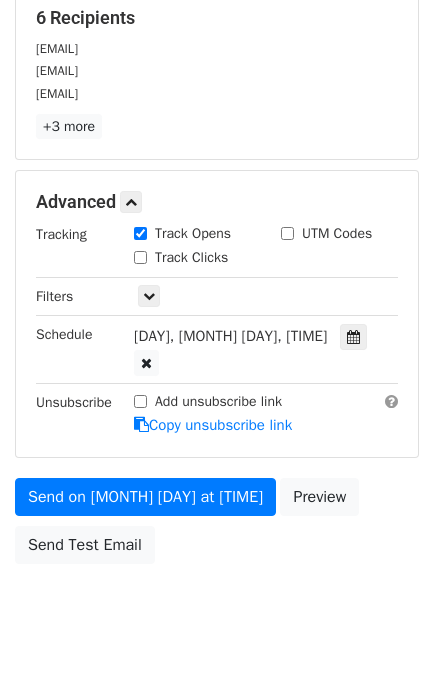 scroll, scrollTop: 340, scrollLeft: 0, axis: vertical 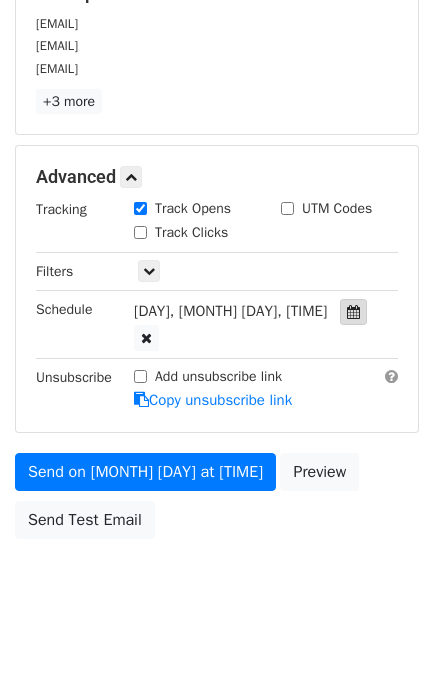 click at bounding box center [353, 312] 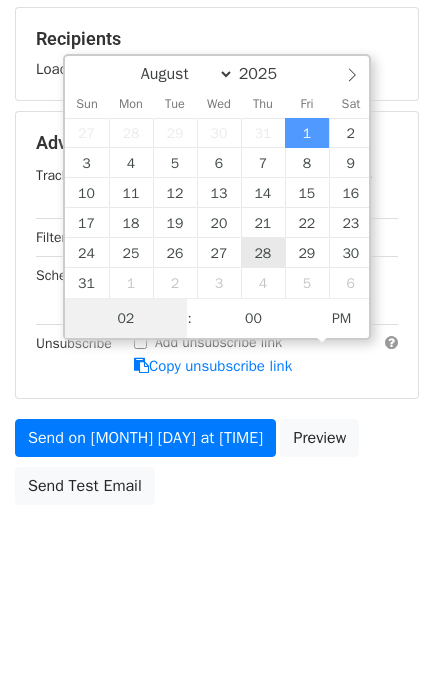 scroll, scrollTop: 260, scrollLeft: 0, axis: vertical 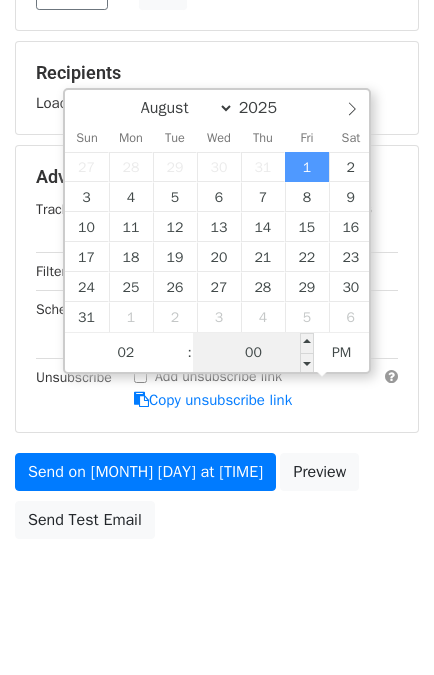 click on "07" at bounding box center (254, 353) 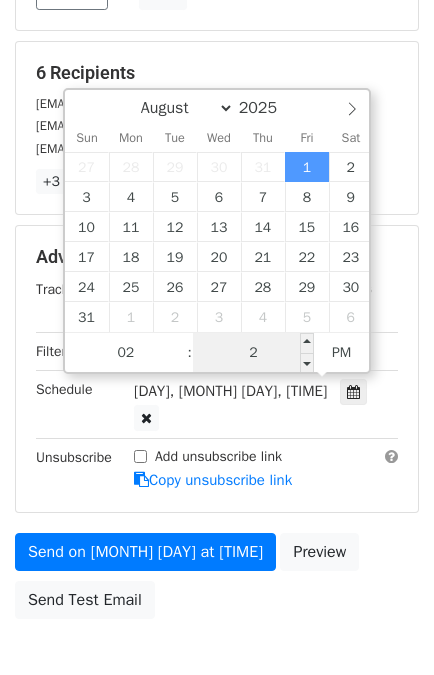 type on "20" 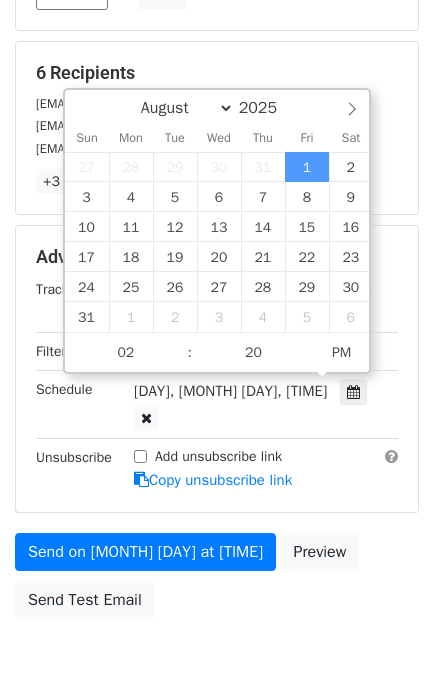 type on "2025-08-01 14:20" 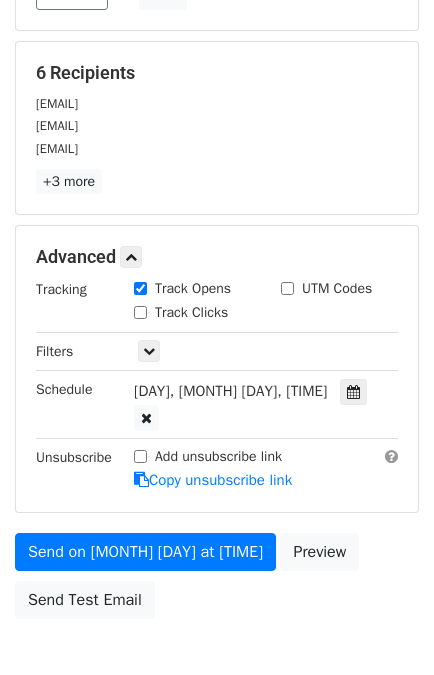 click on "Send on [MONTH] [DAY_NUM] at [TIME]
Preview
Send Test Email" at bounding box center [217, 581] 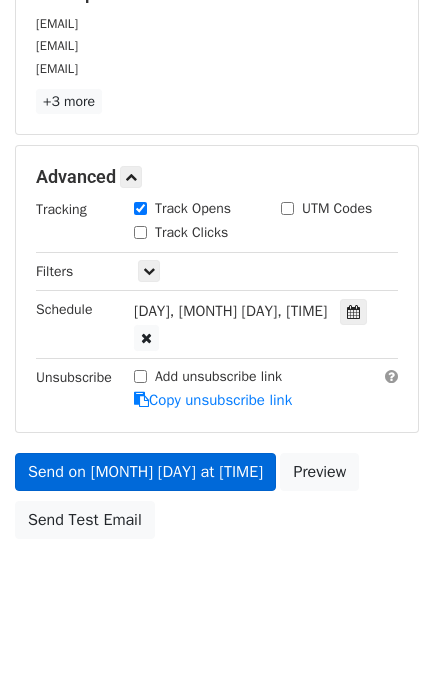 scroll, scrollTop: 260, scrollLeft: 0, axis: vertical 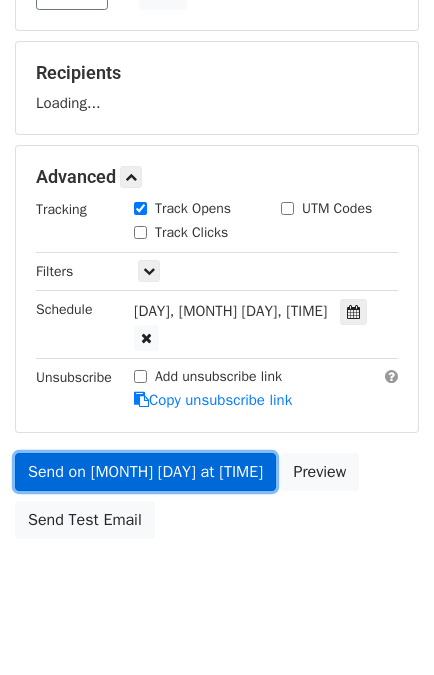 click on "Send on Aug 1 at 2:20pm" at bounding box center [145, 472] 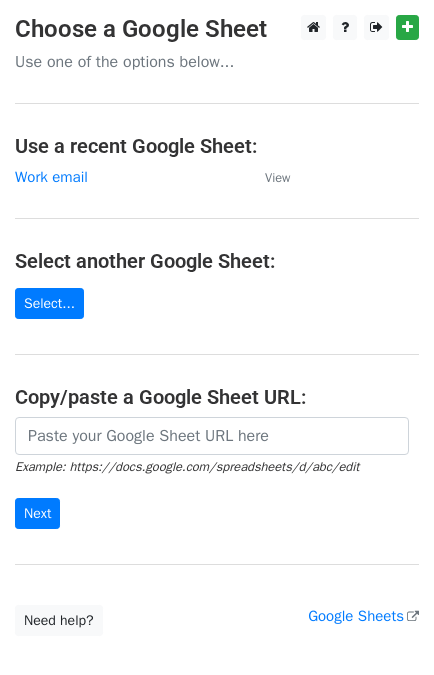 scroll, scrollTop: 0, scrollLeft: 0, axis: both 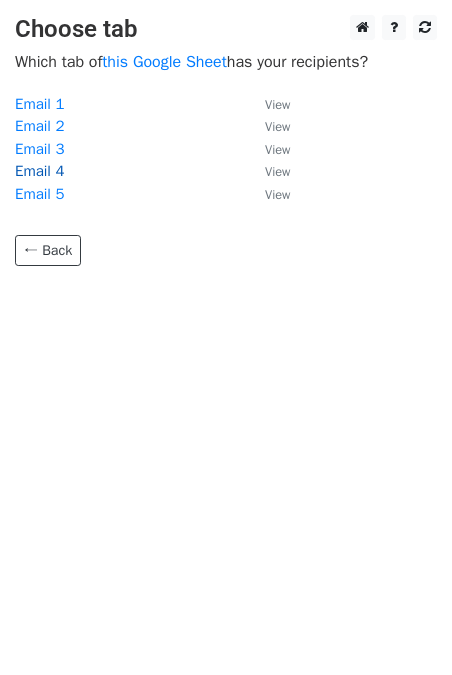click on "Email 4" at bounding box center [39, 171] 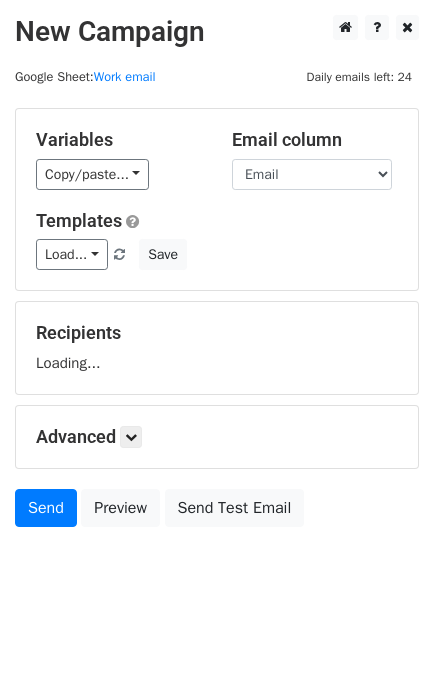 scroll, scrollTop: 0, scrollLeft: 0, axis: both 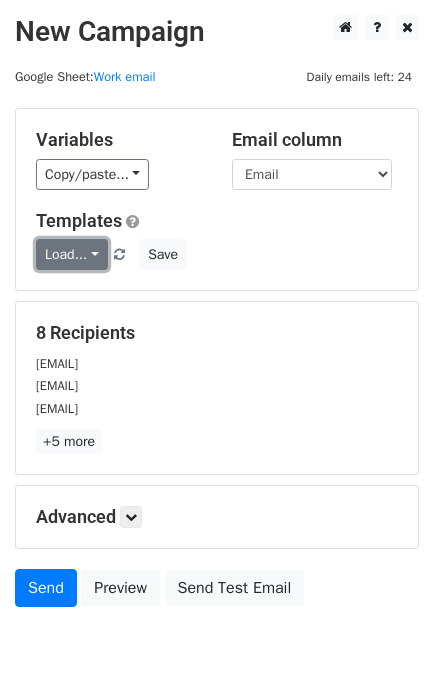 click on "Load..." at bounding box center [72, 254] 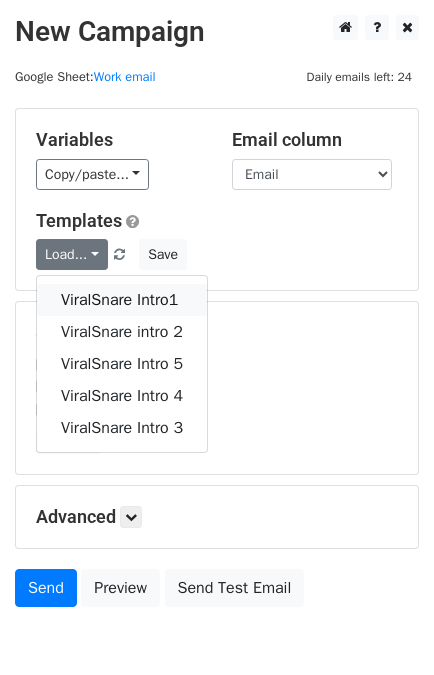 click on "ViralSnare Intro1" at bounding box center (122, 300) 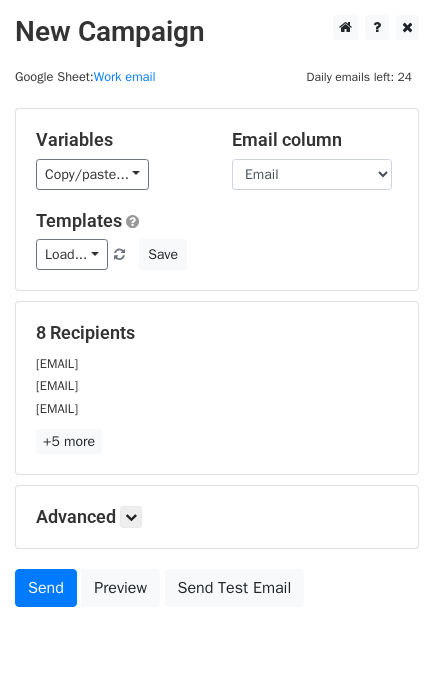 scroll, scrollTop: 98, scrollLeft: 0, axis: vertical 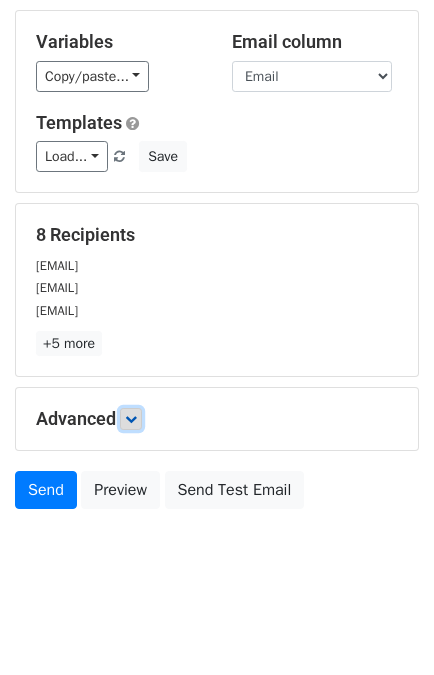 click at bounding box center [131, 419] 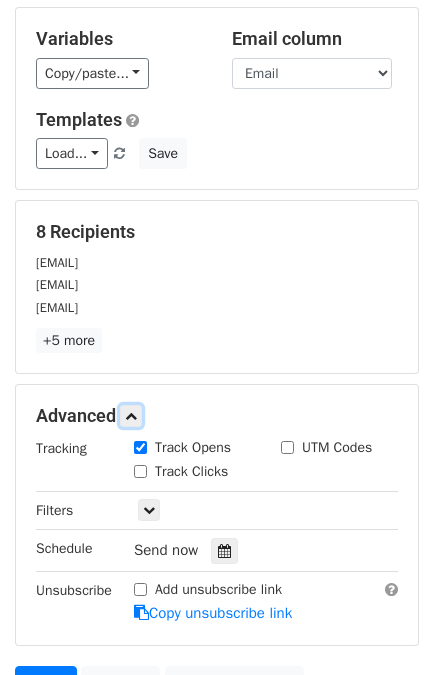 scroll, scrollTop: 293, scrollLeft: 0, axis: vertical 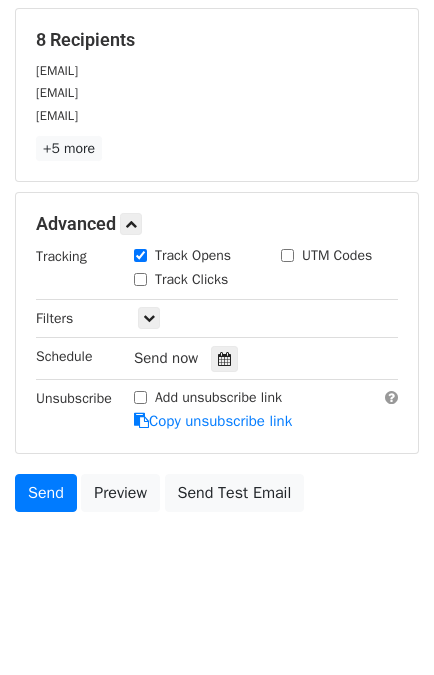 click on "Tracking
Track Opens
UTM Codes
Track Clicks
Filters
Only include spreadsheet rows that match the following filters:
Schedule
Send now
Unsubscribe
Add unsubscribe link
Copy unsubscribe link" at bounding box center (217, 339) 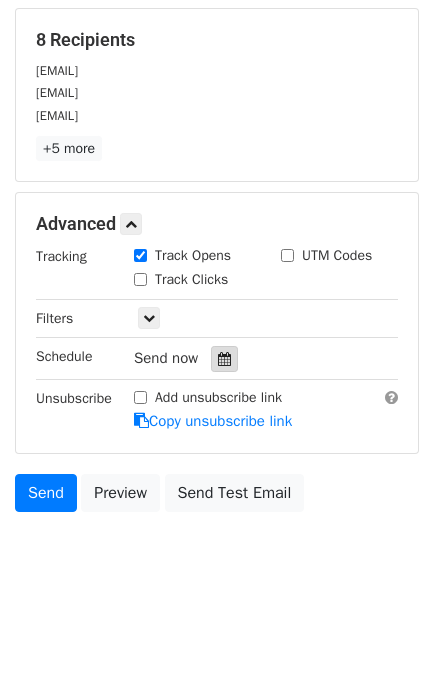 click at bounding box center [224, 359] 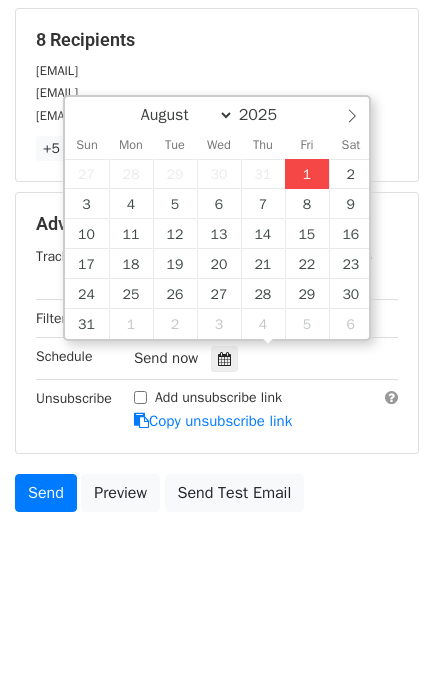 type on "[DATE] [TIME]" 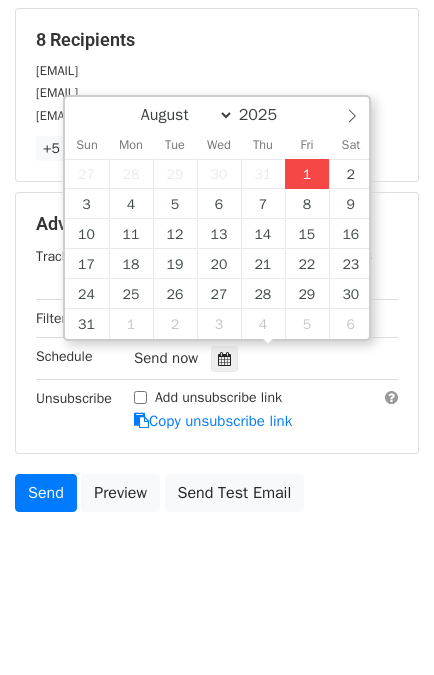 type on "02" 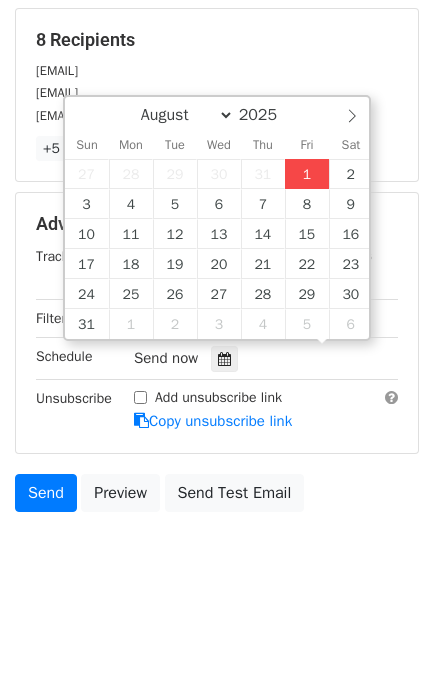 scroll, scrollTop: 0, scrollLeft: 0, axis: both 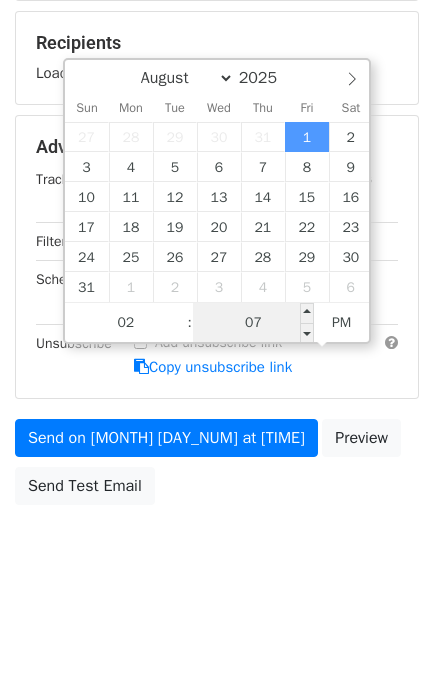 click at bounding box center (156, 304) 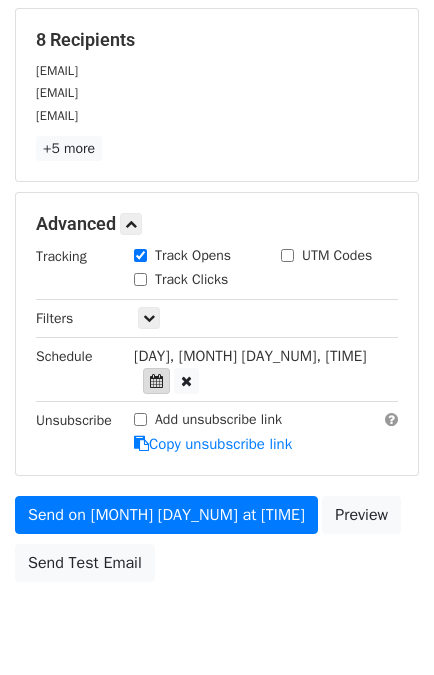 click at bounding box center [156, 381] 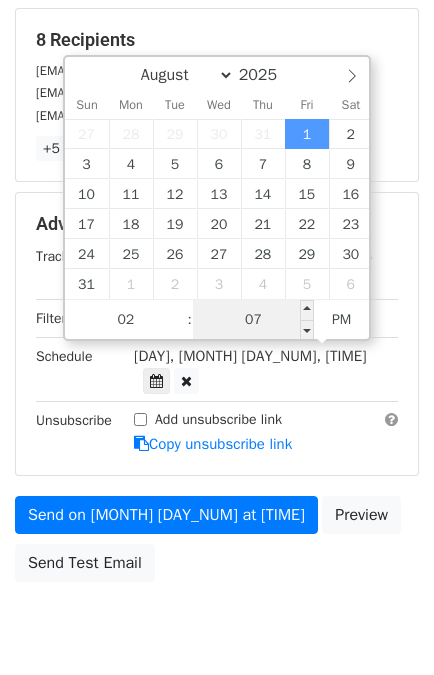 click on "07" at bounding box center [254, 320] 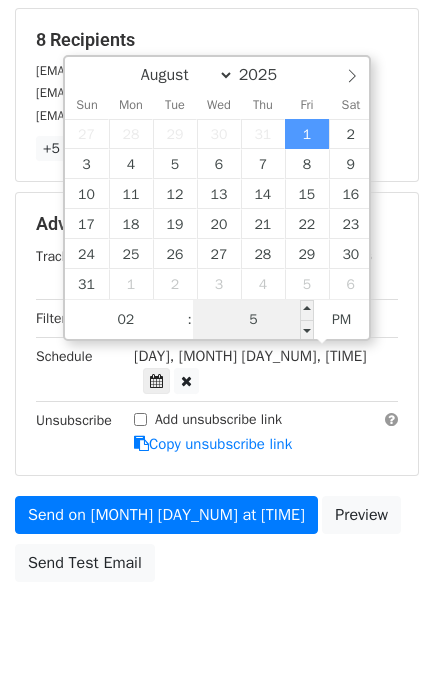 type on "50" 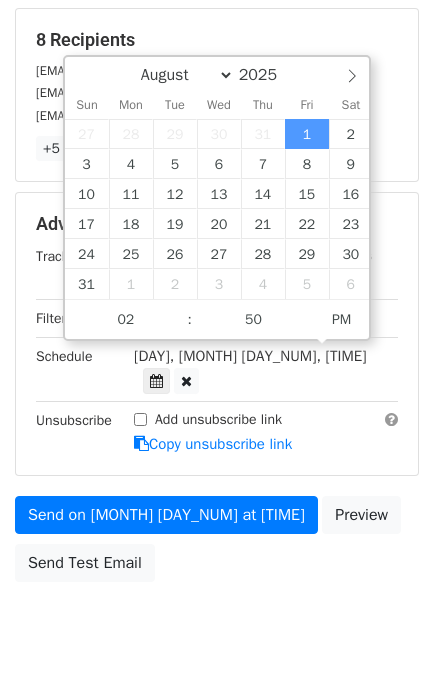 type on "[DATE] [TIME]" 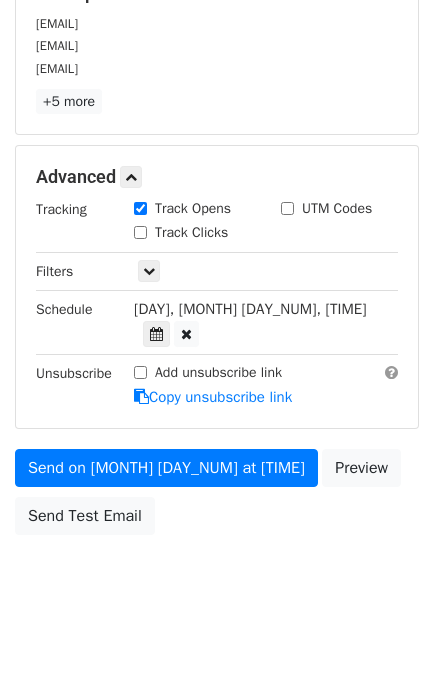 scroll, scrollTop: 260, scrollLeft: 0, axis: vertical 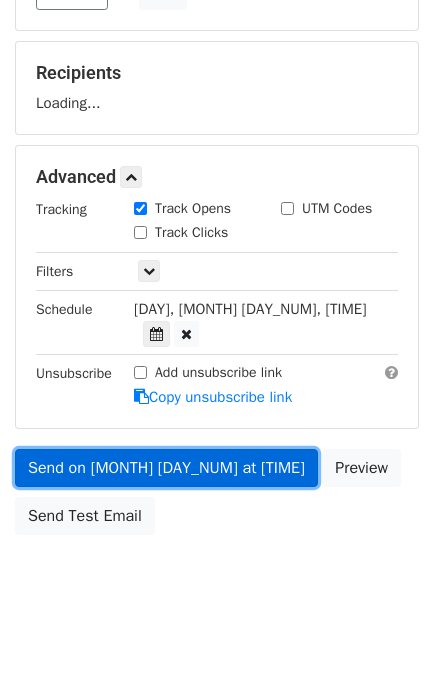 click on "Send on [MONTH] [DAY_NUM] at [TIME]" at bounding box center (166, 468) 